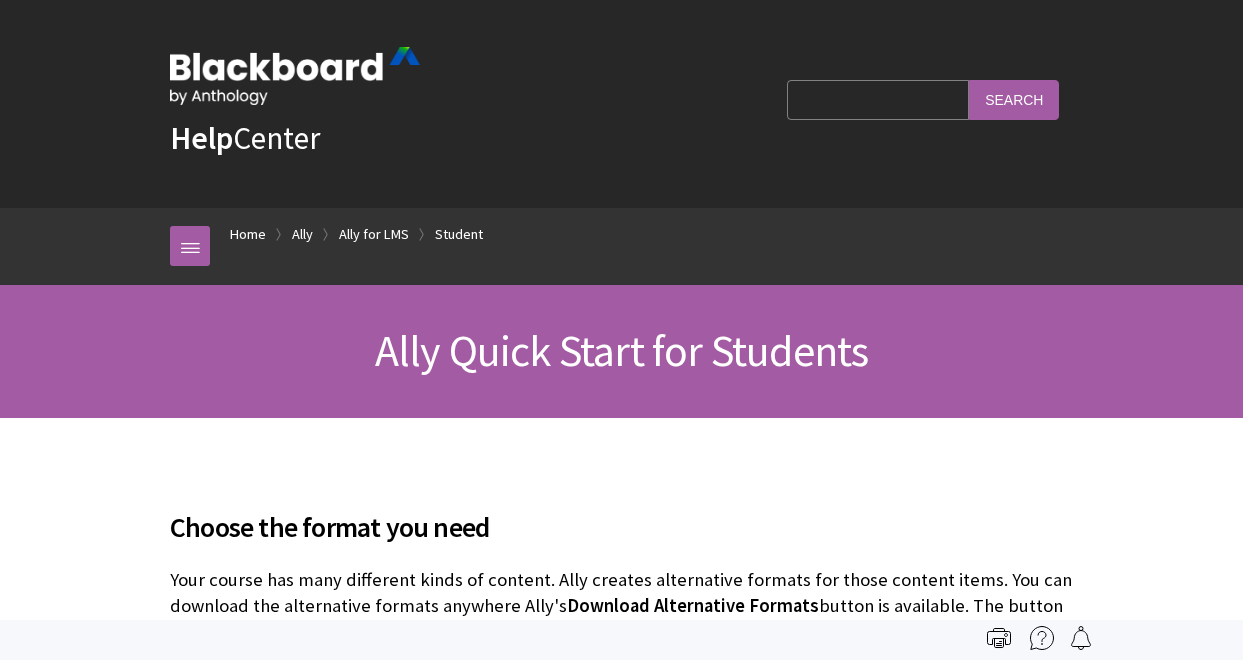 scroll, scrollTop: 0, scrollLeft: 0, axis: both 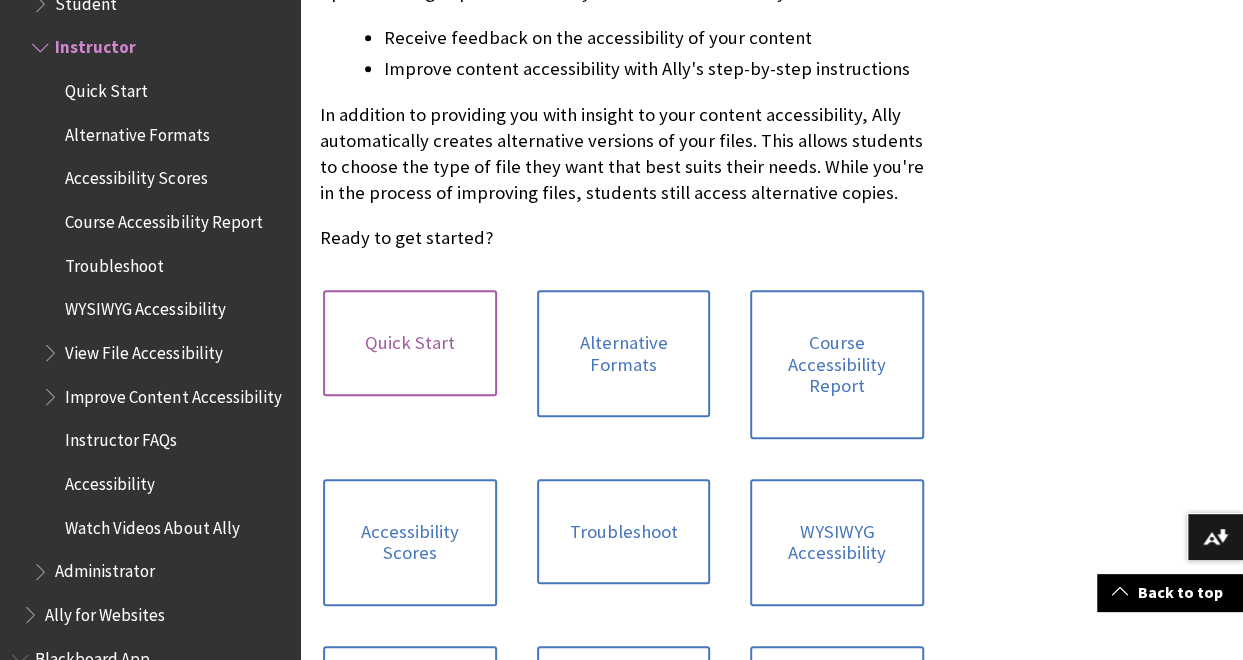 click on "Quick Start" at bounding box center [410, 343] 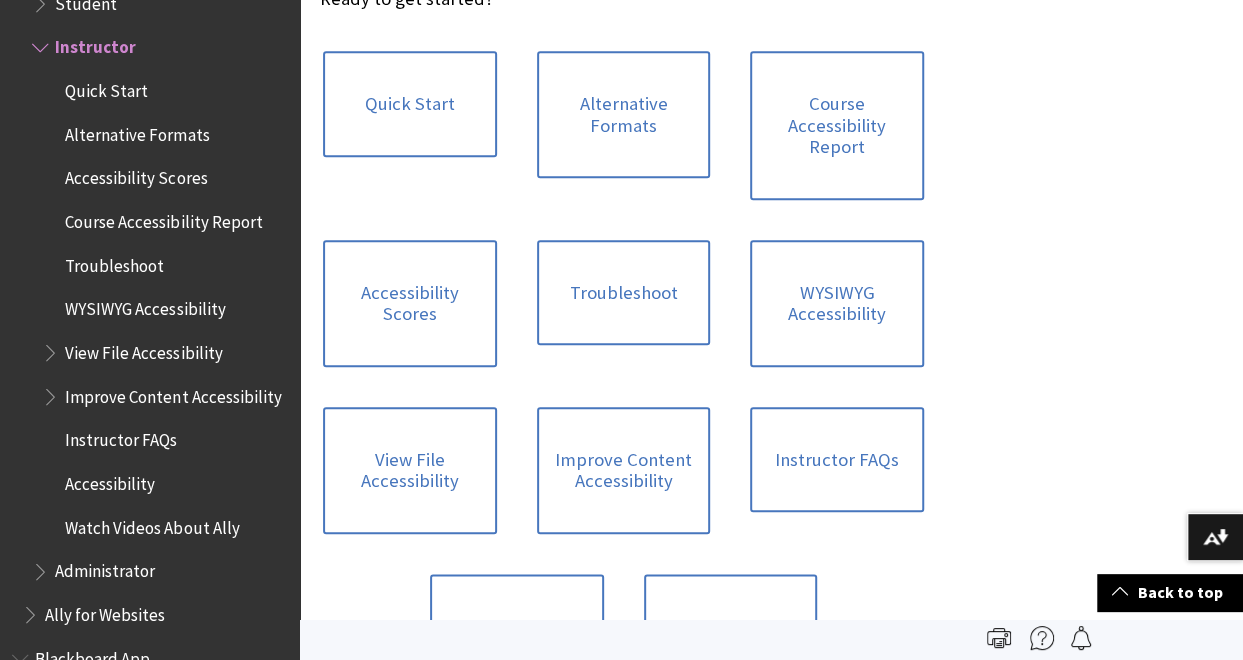 scroll, scrollTop: 700, scrollLeft: 0, axis: vertical 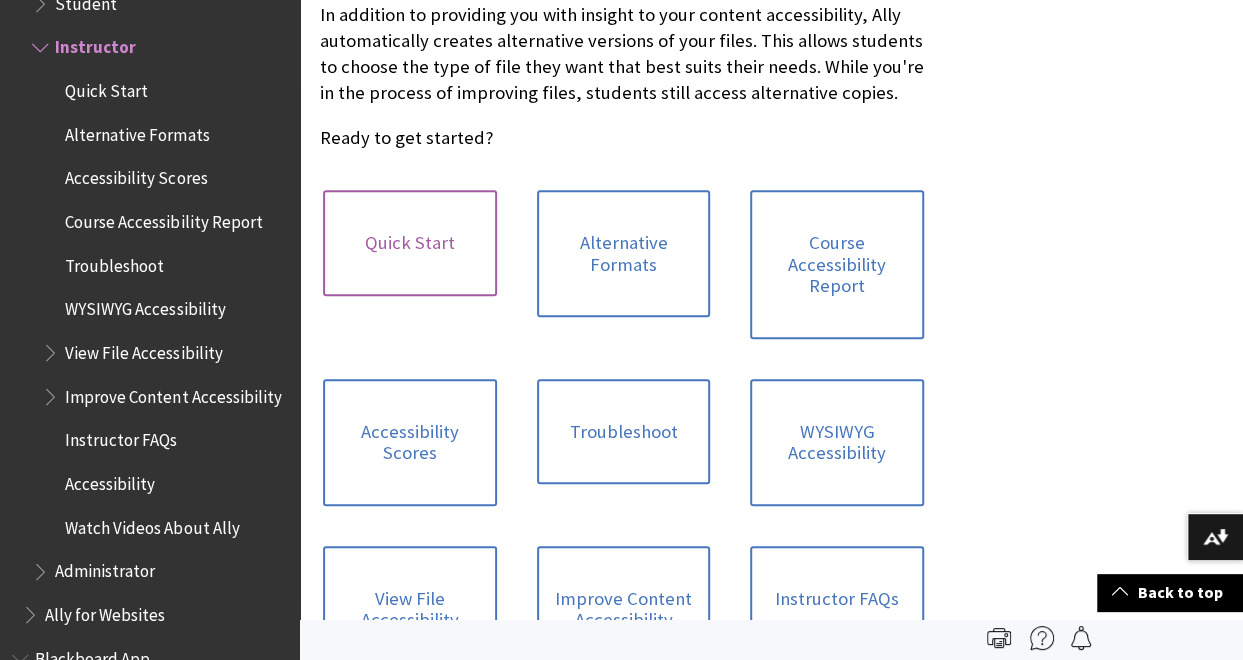 click on "Quick Start" at bounding box center (410, 243) 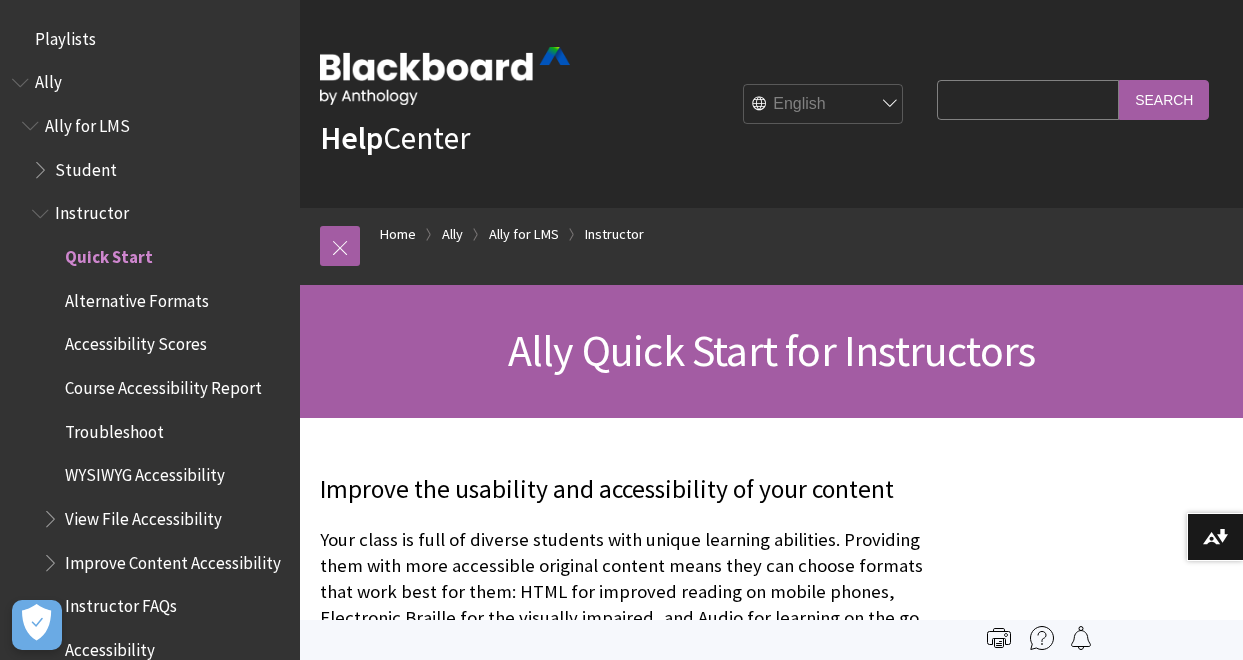 scroll, scrollTop: 0, scrollLeft: 0, axis: both 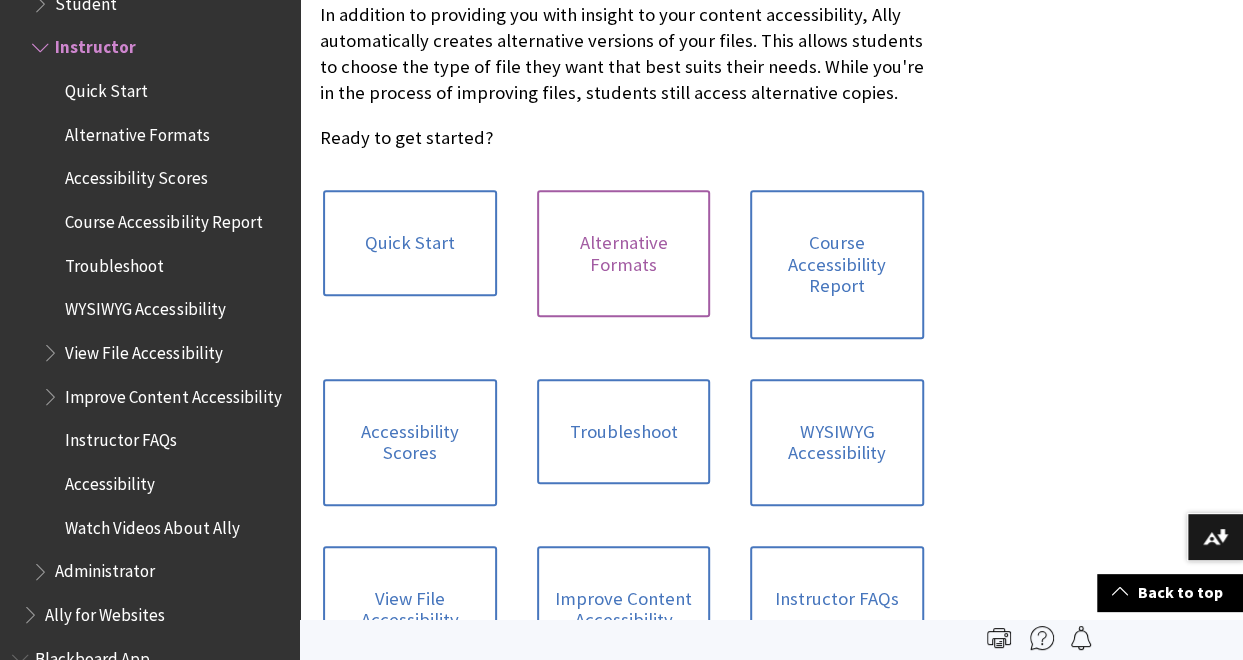 click on "Alternative Formats" at bounding box center (624, 253) 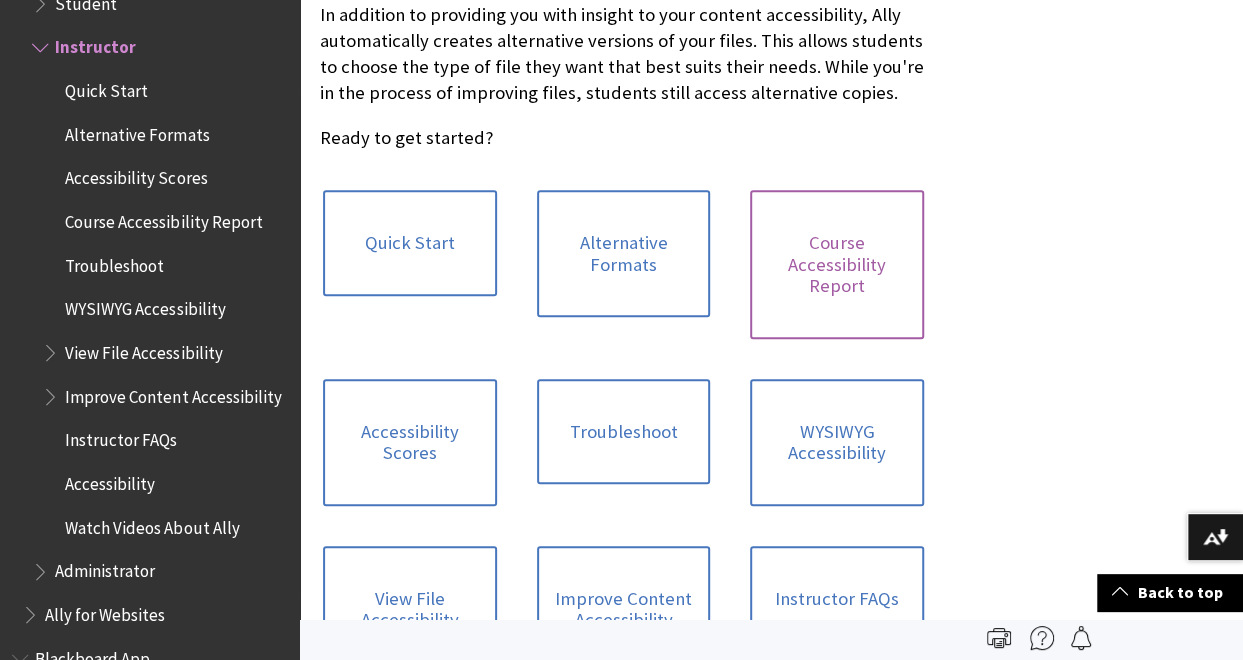 click on "Course Accessibility Report" at bounding box center [837, 264] 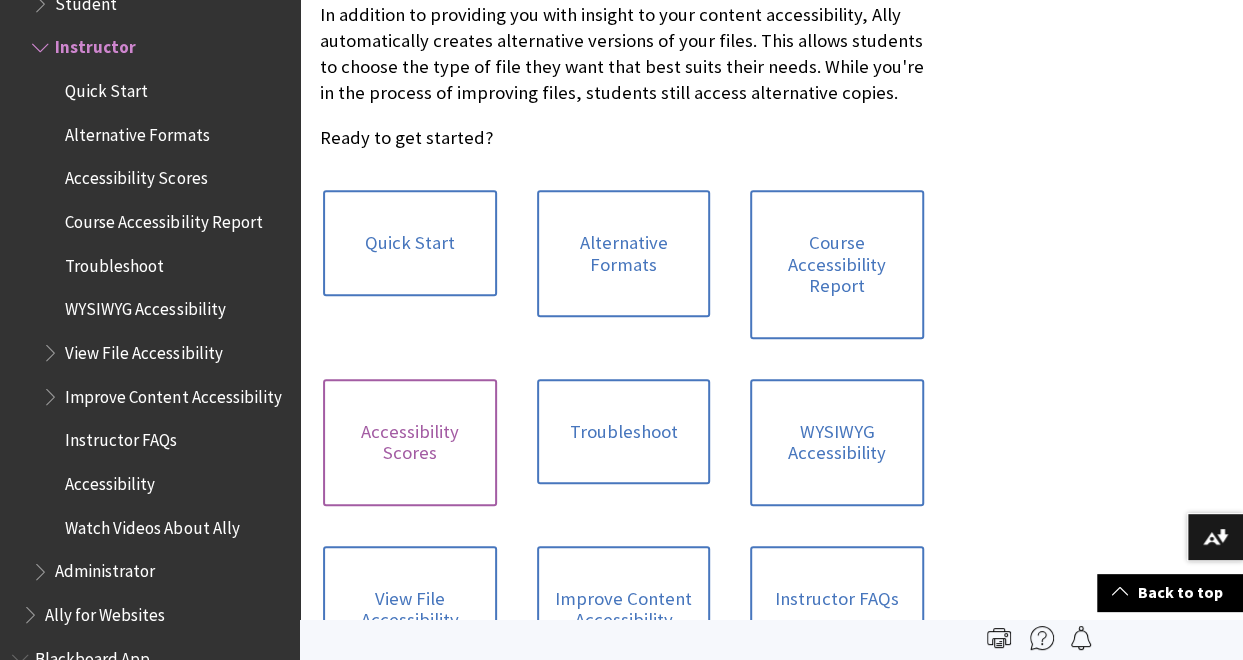 click on "Accessibility Scores" at bounding box center (410, 442) 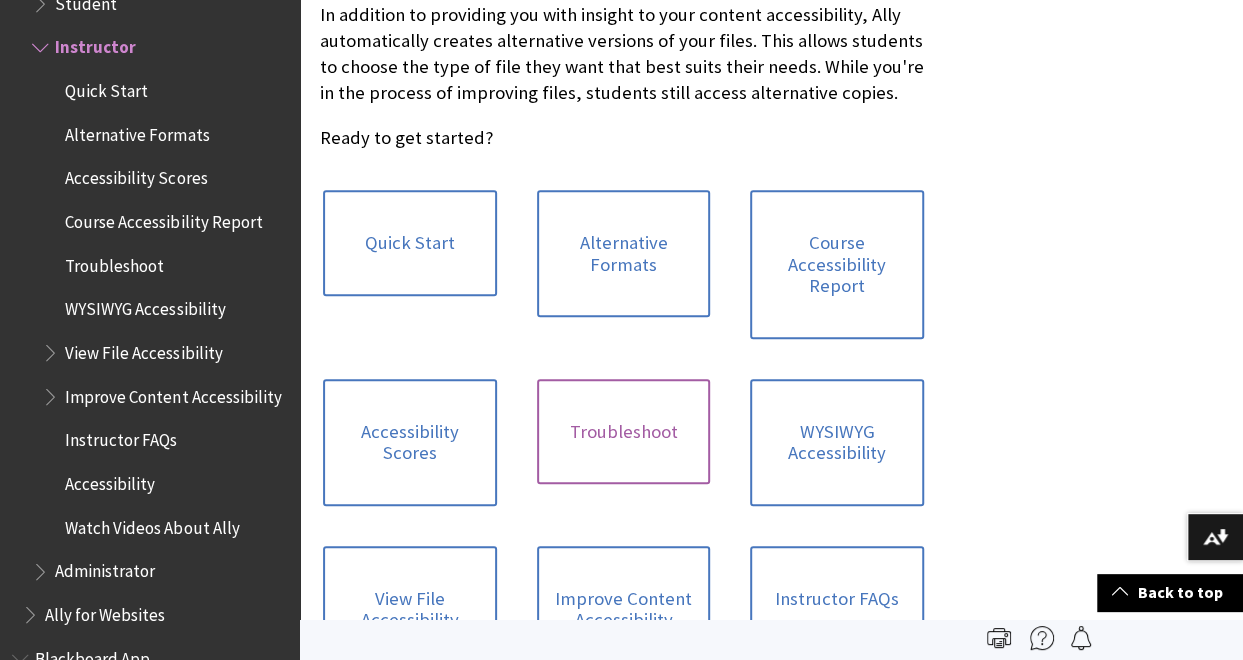 click on "Troubleshoot" at bounding box center (624, 432) 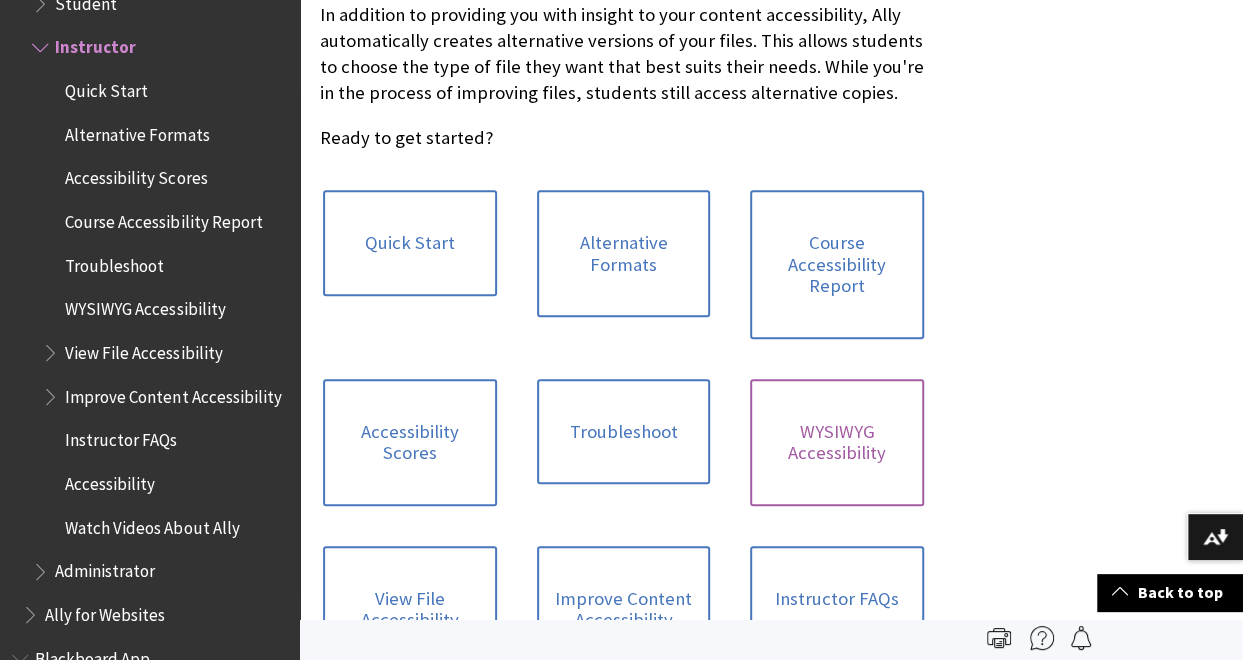 click on "WYSIWYG Accessibility" at bounding box center [837, 442] 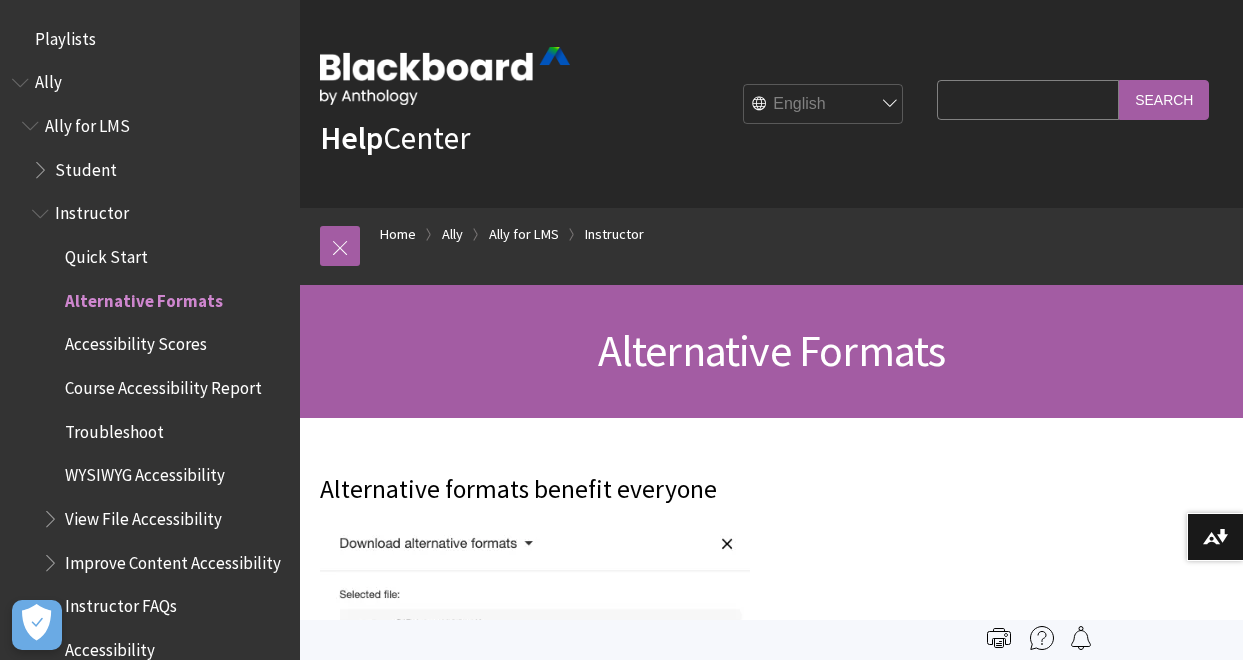 scroll, scrollTop: 0, scrollLeft: 0, axis: both 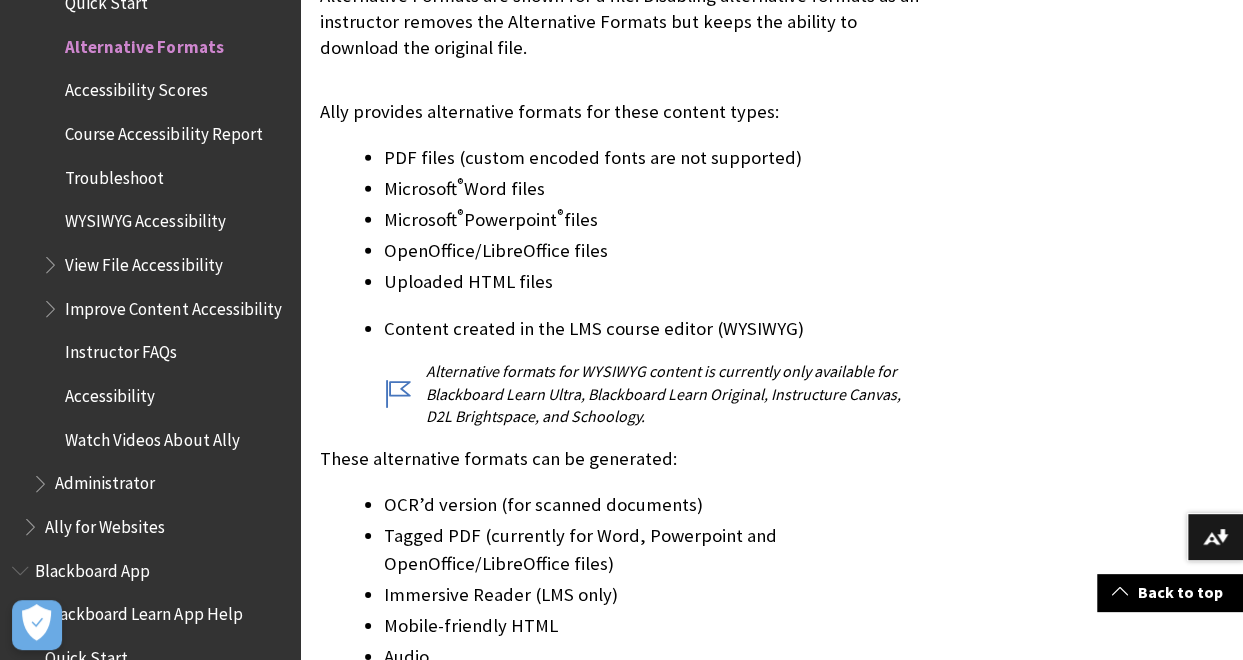 click on "Alternative formats for WYSIWYG content is currently only available for Blackboard Learn Ultra, Blackboard Learn Original, Instructure Canvas, D2L Brightspace, and Schoology." at bounding box center (655, 393) 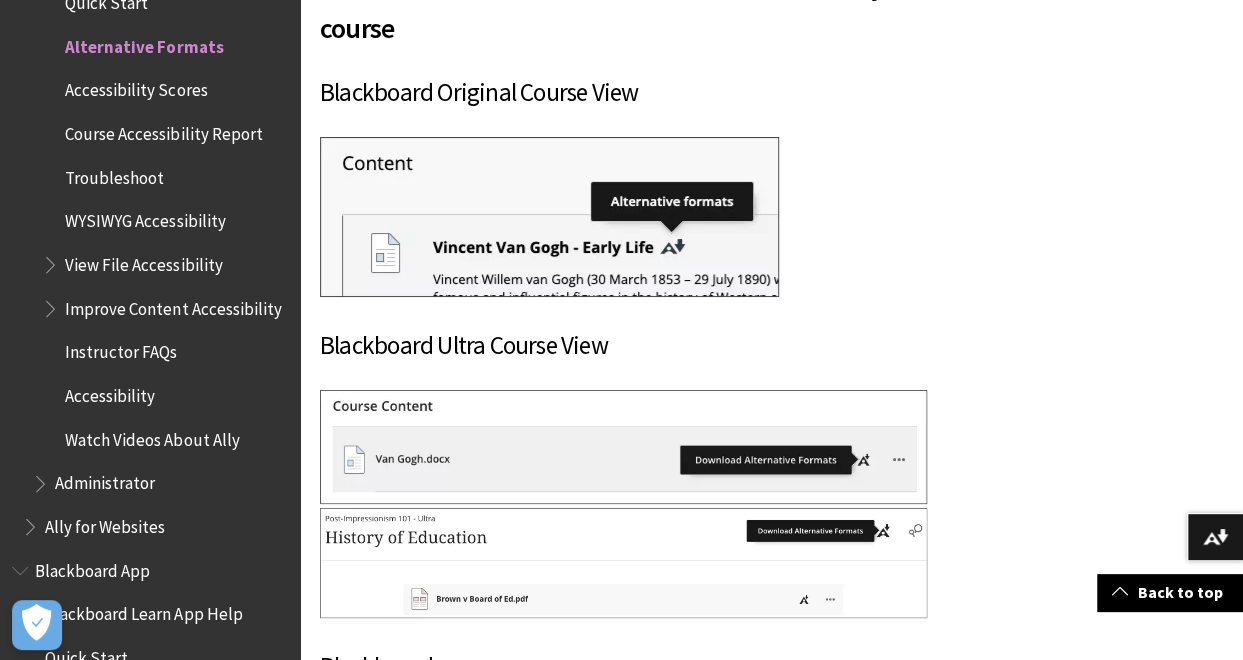 scroll, scrollTop: 7500, scrollLeft: 0, axis: vertical 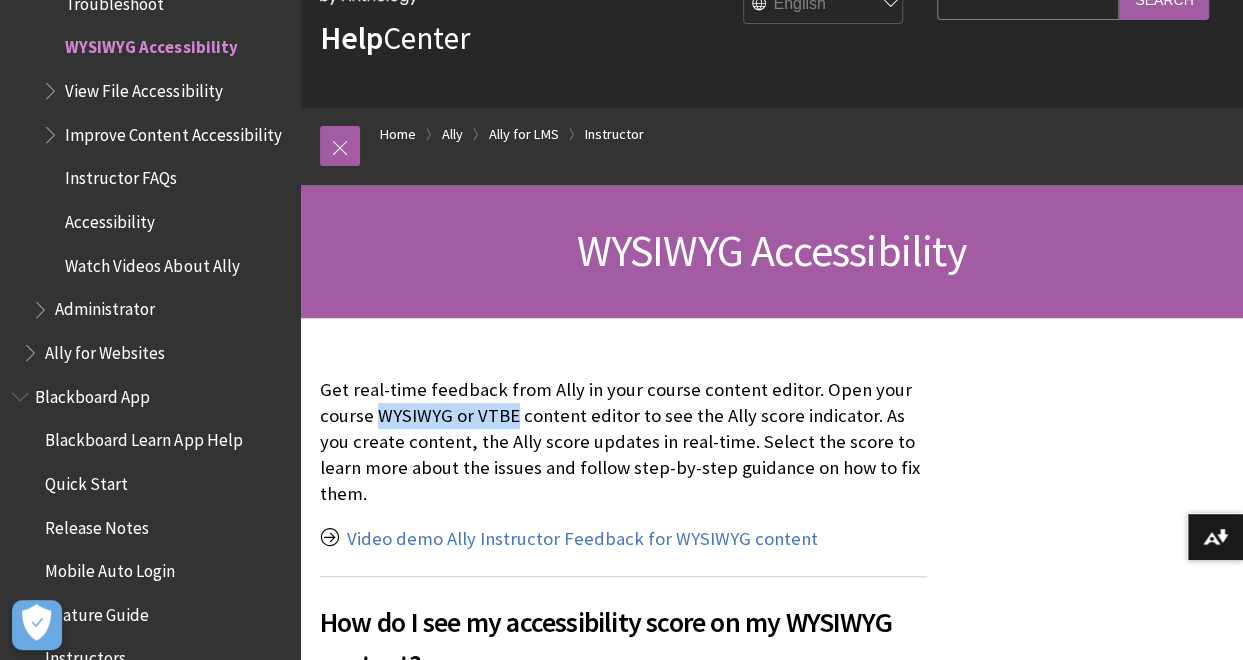 drag, startPoint x: 379, startPoint y: 413, endPoint x: 512, endPoint y: 421, distance: 133.24039 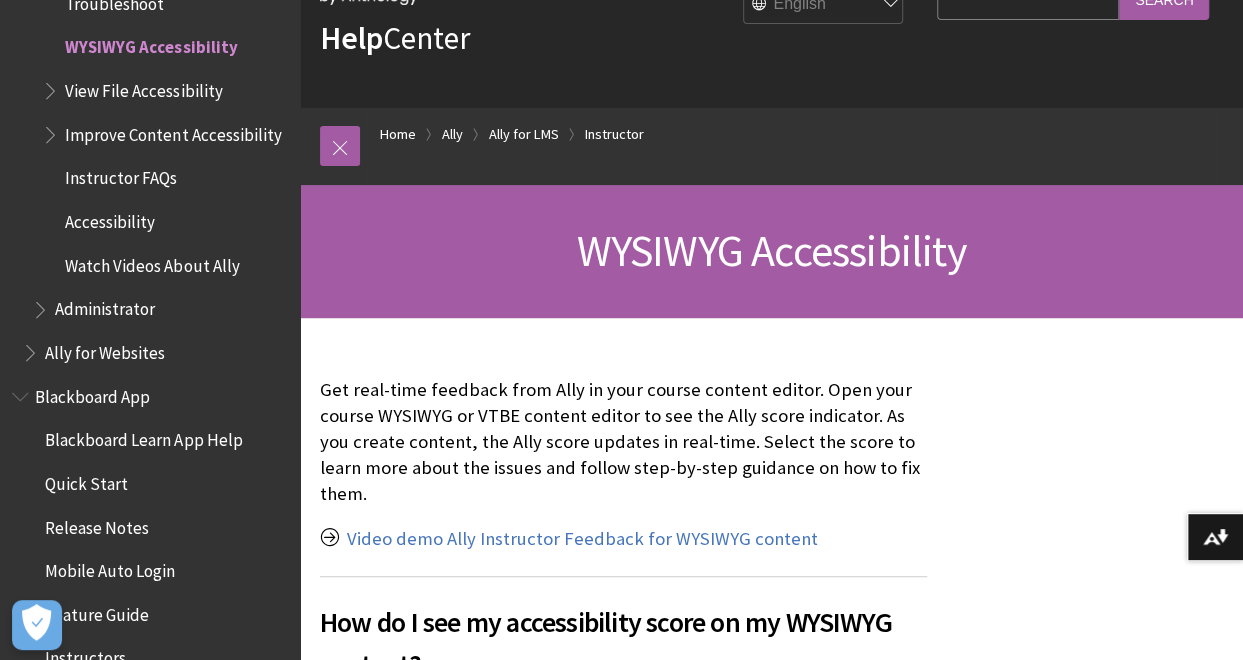 click on "Get real-time feedback from Ally in your course content editor. Open your course WYSIWYG or VTBE content editor to see the Ally score indicator. As you create content, the Ally score updates in real-time. Select the score to learn more about the issues and follow step-by-step guidance on how to fix them." at bounding box center (623, 442) 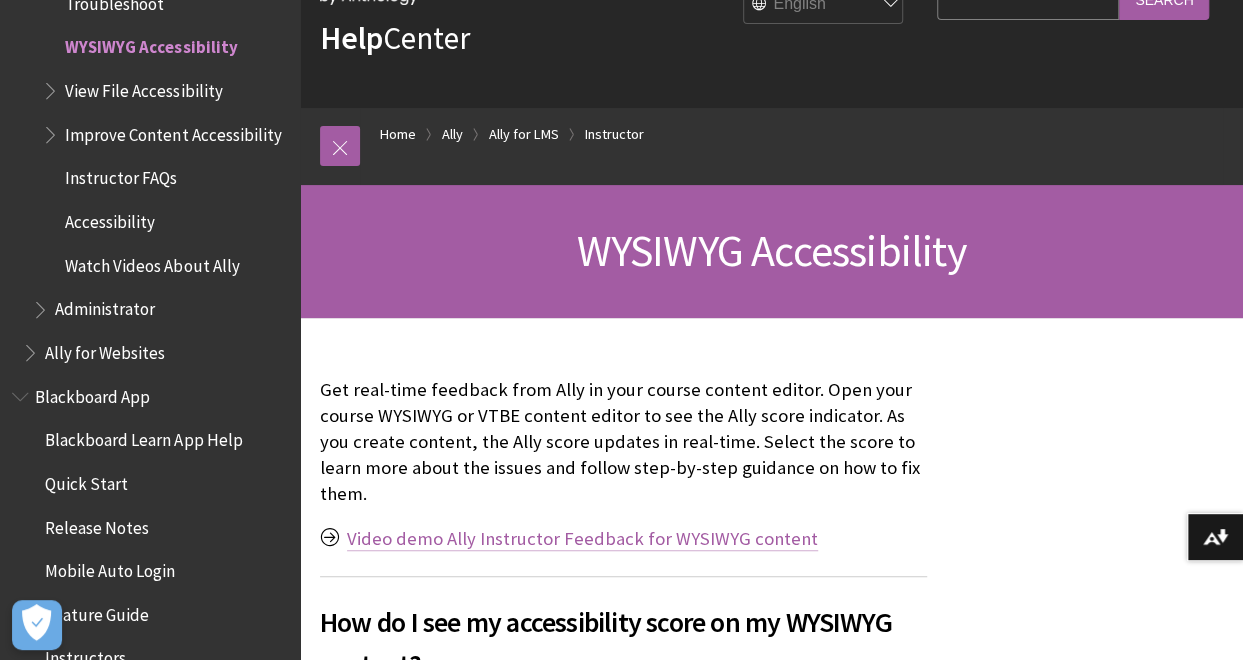 click on "Video demo Ally Instructor Feedback for WYSIWYG content" at bounding box center (582, 539) 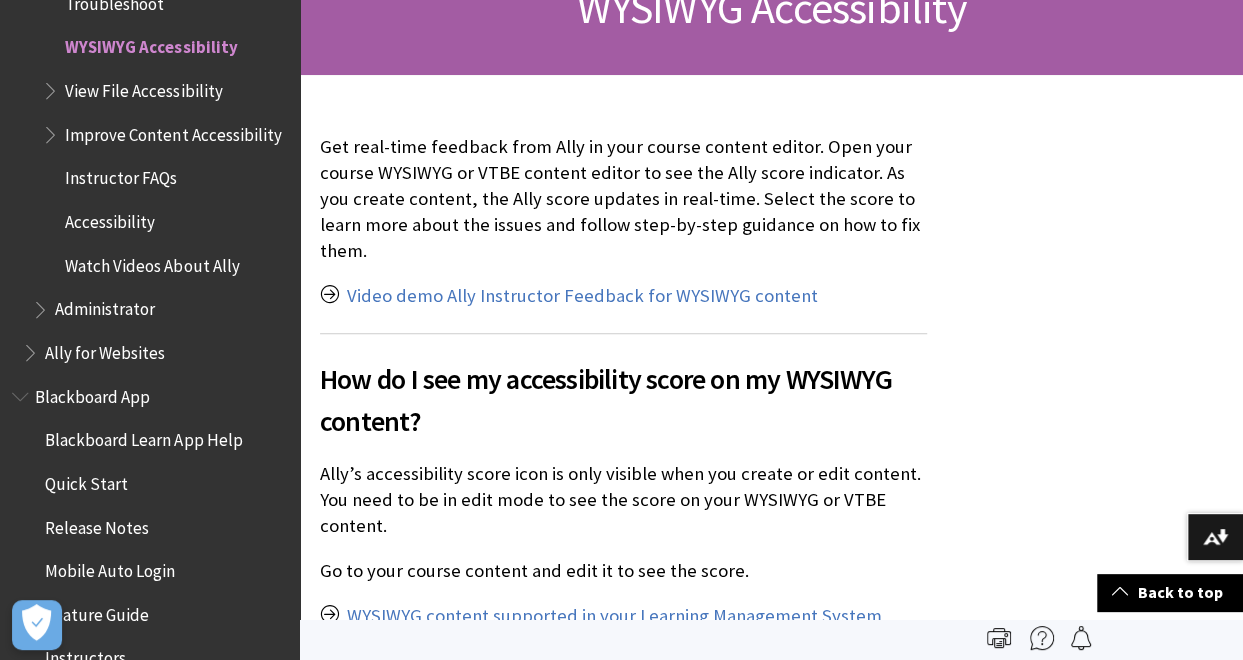 scroll, scrollTop: 100, scrollLeft: 0, axis: vertical 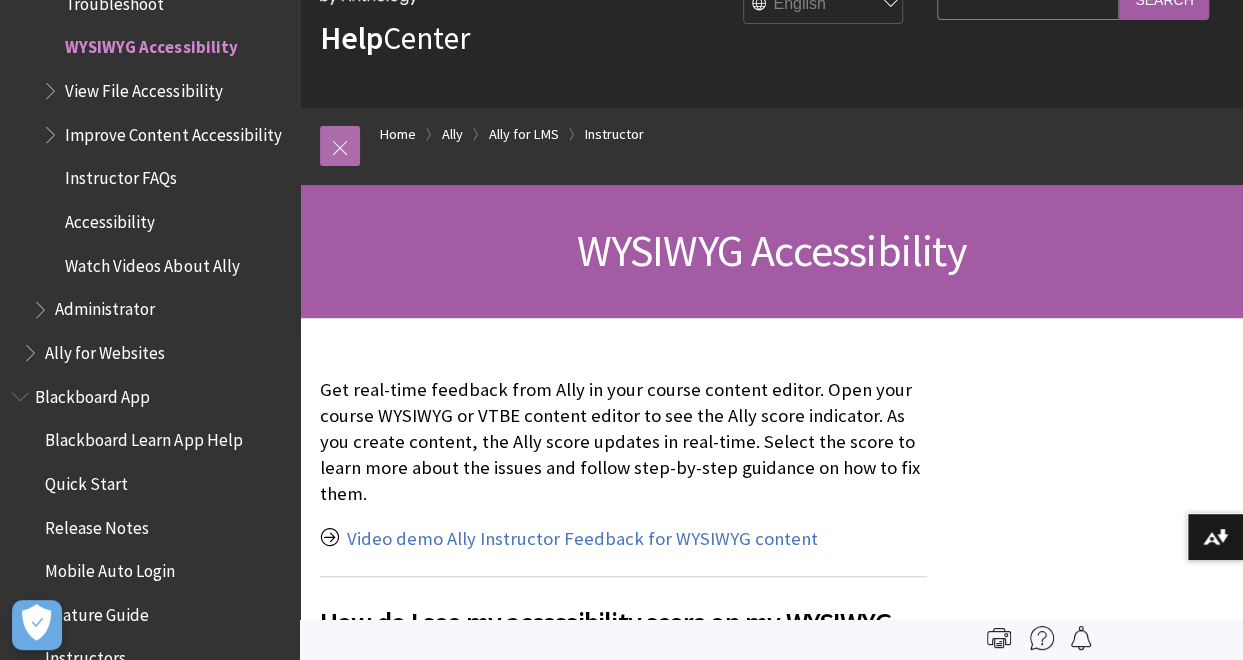 click at bounding box center [340, 146] 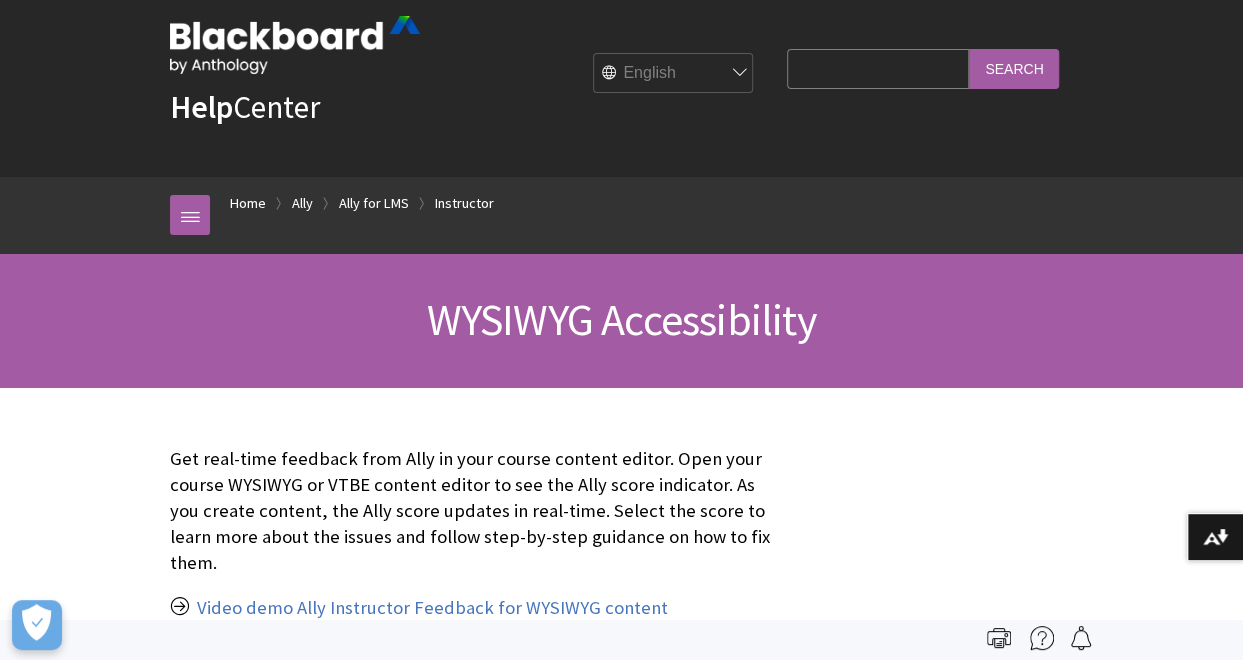 scroll, scrollTop: 0, scrollLeft: 0, axis: both 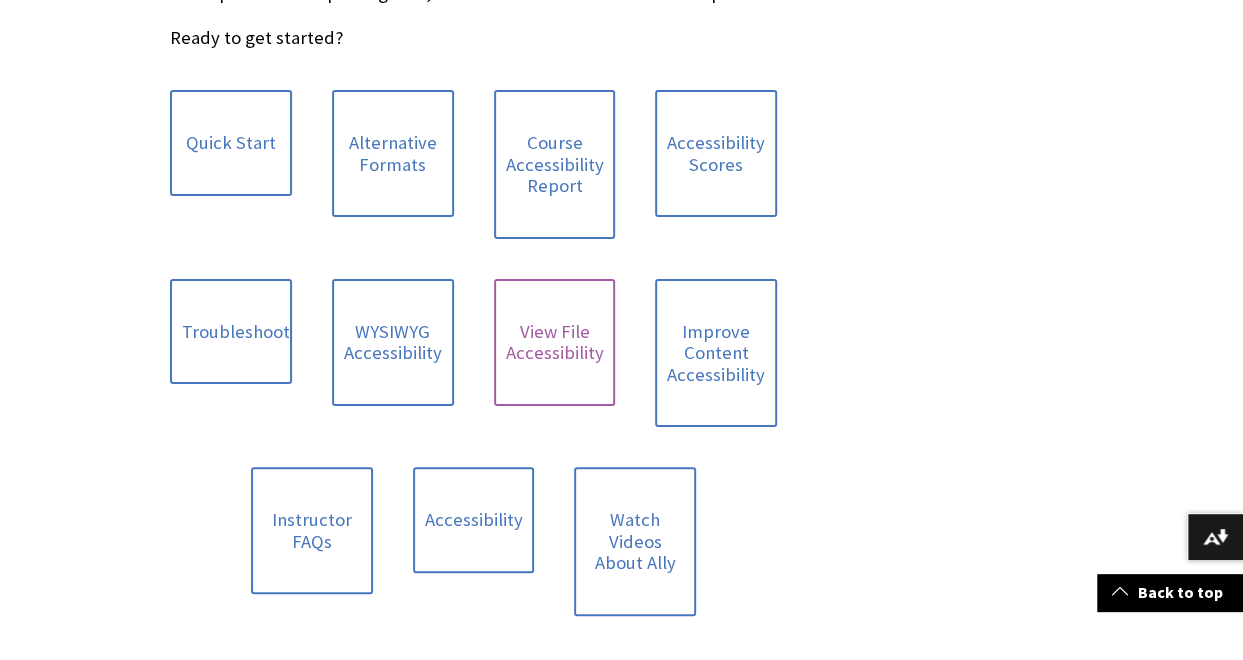 click on "View File Accessibility" at bounding box center (555, 342) 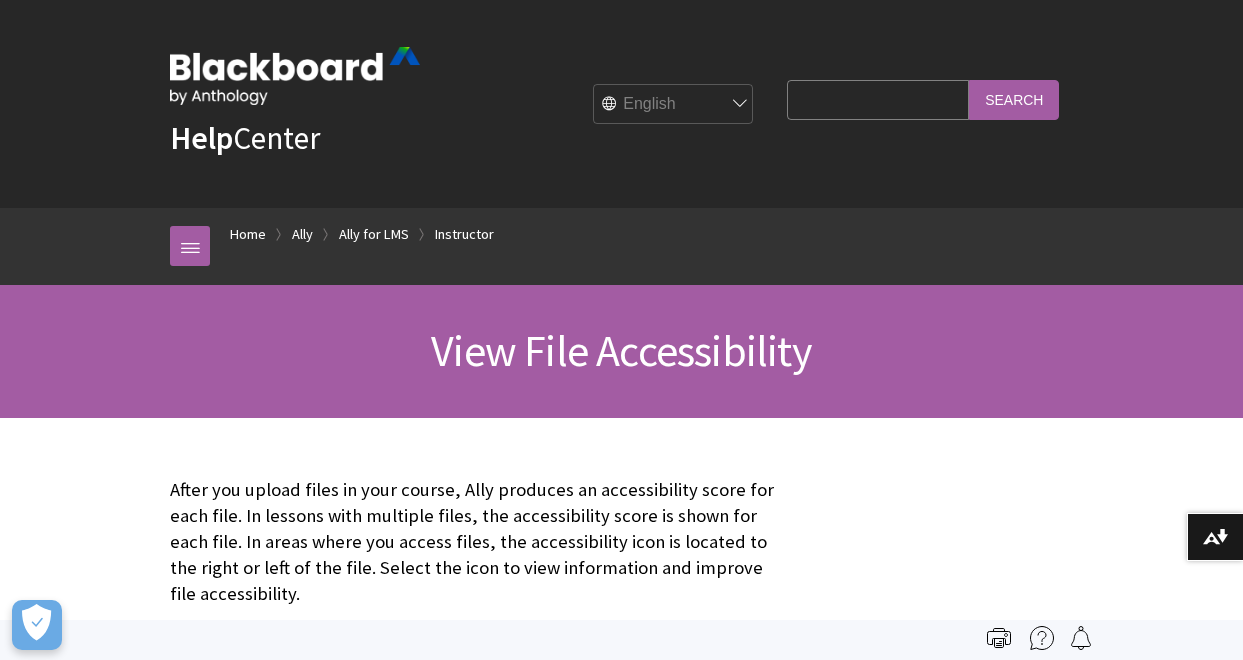 scroll, scrollTop: 71, scrollLeft: 0, axis: vertical 